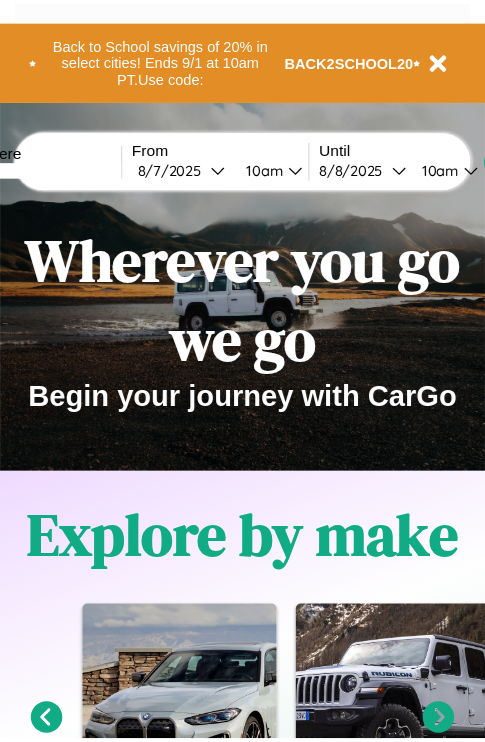 scroll, scrollTop: 0, scrollLeft: 0, axis: both 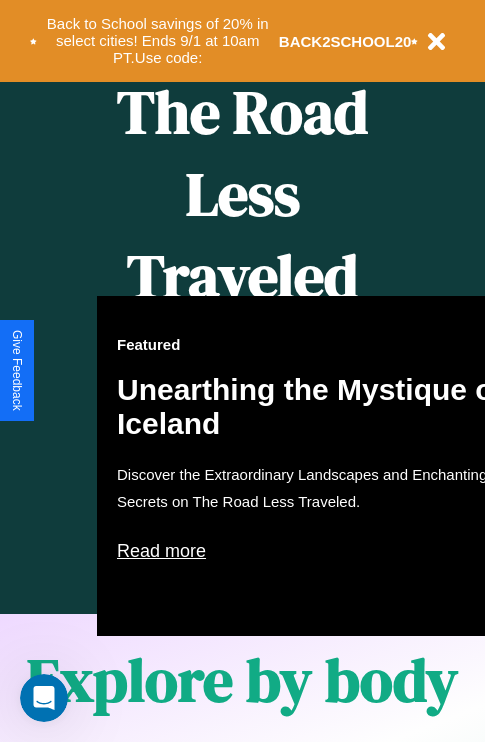 click on "Featured Unearthing the Mystique of Iceland Discover the Extraordinary Landscapes and Enchanting Secrets on The Road Less Traveled. Read more" at bounding box center [317, 466] 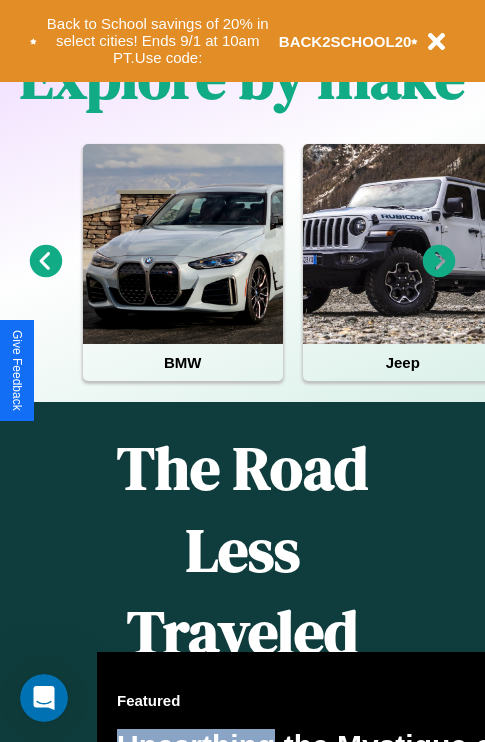 scroll, scrollTop: 308, scrollLeft: 0, axis: vertical 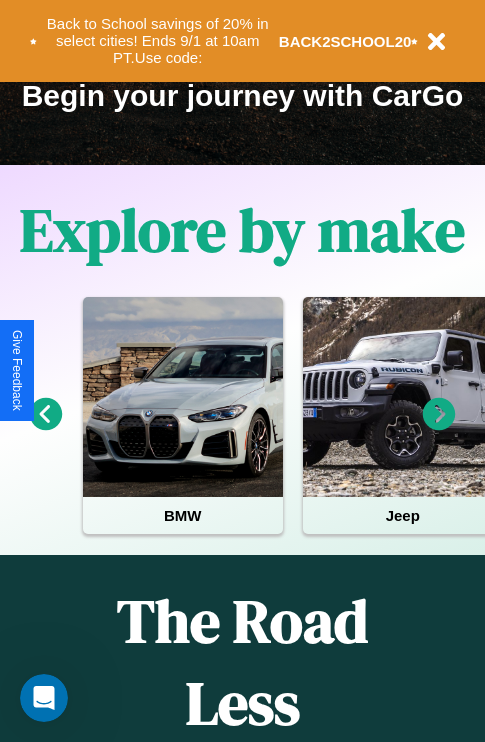 click 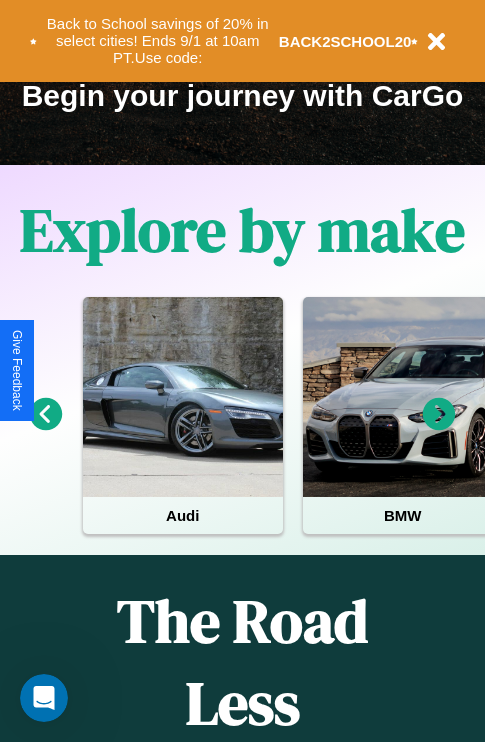 click 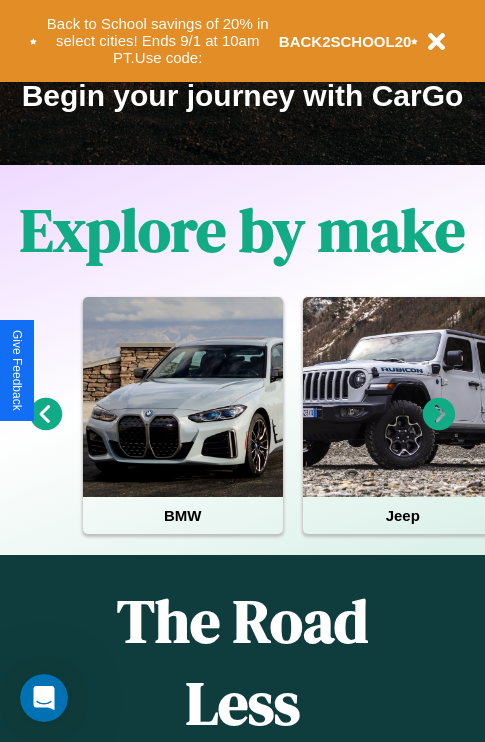 click 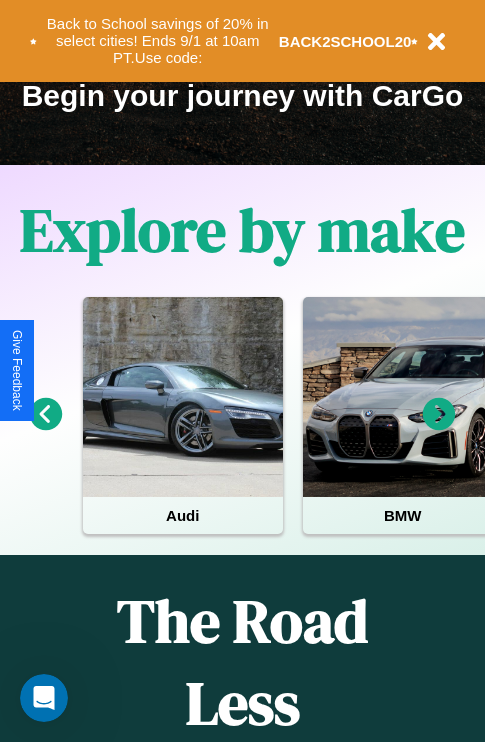 click 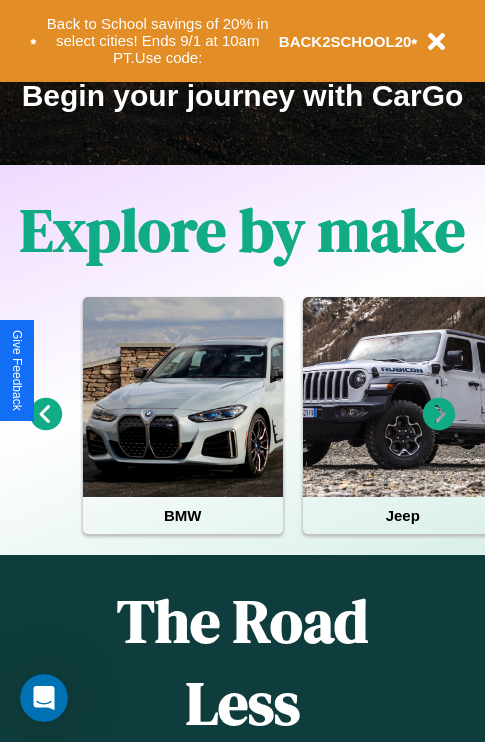 click 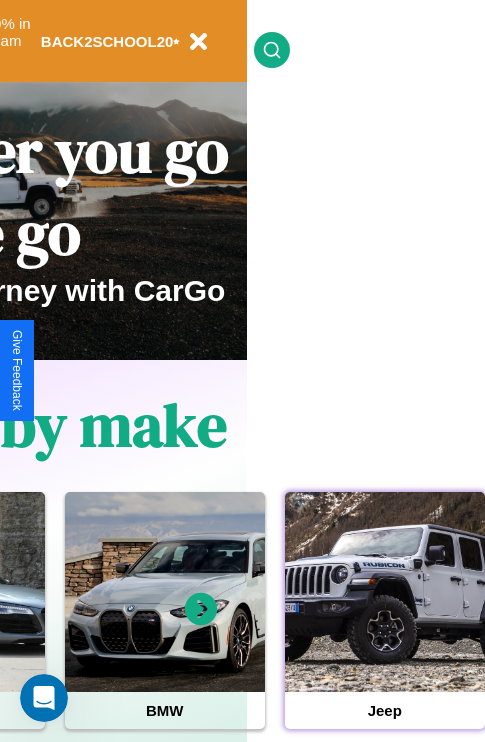 click at bounding box center [385, 592] 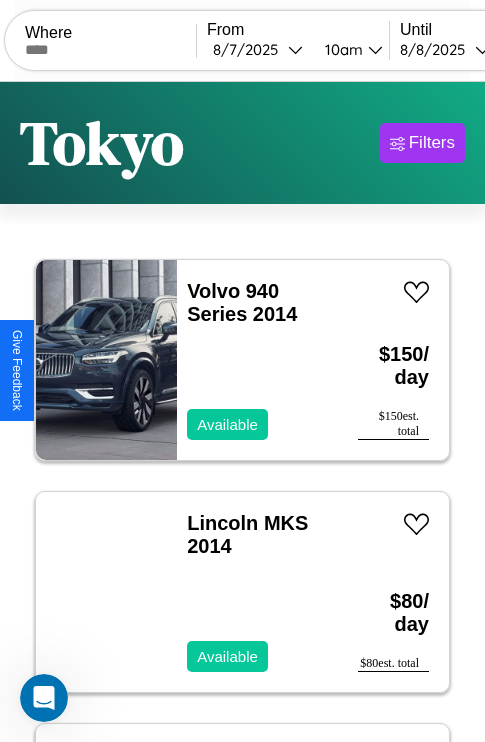 scroll, scrollTop: 95, scrollLeft: 0, axis: vertical 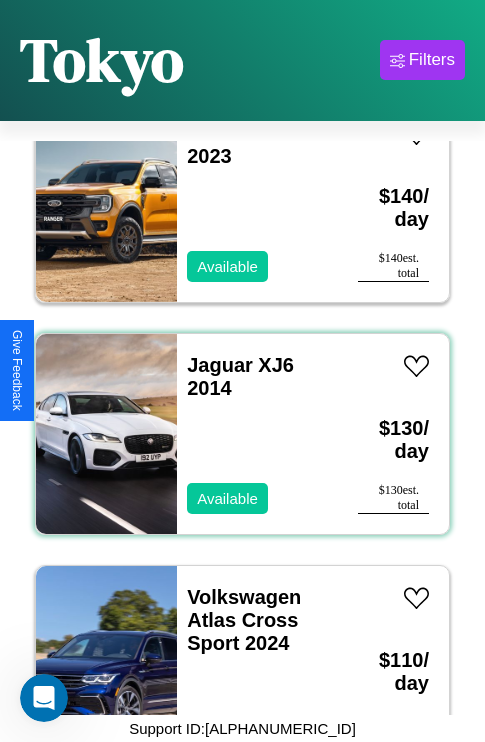 click on "Jaguar   XJ6   2014 Available" at bounding box center (257, 434) 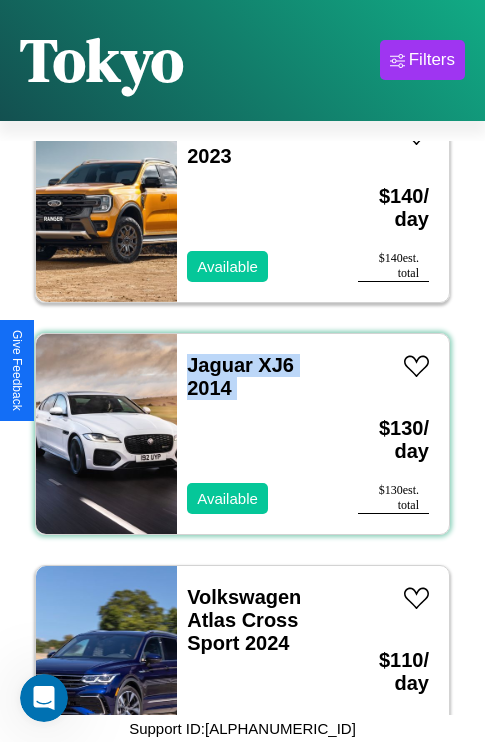 click on "Jaguar   XJ6   2014 Available" at bounding box center (257, 434) 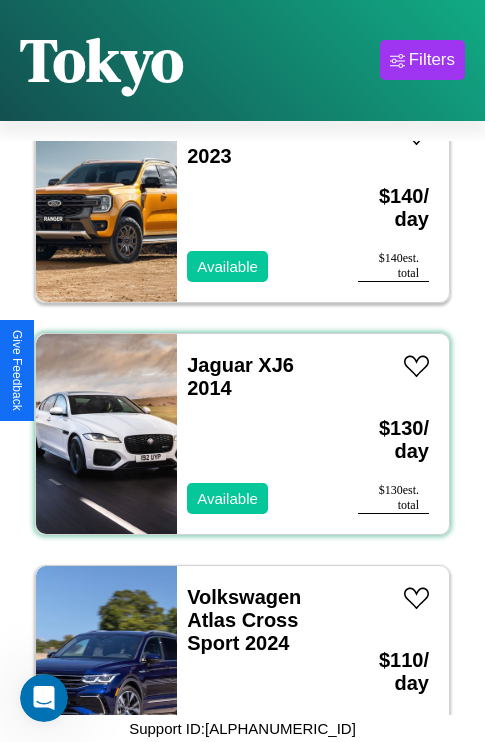 click on "Jaguar   XJ6   2014 Available" at bounding box center [257, 434] 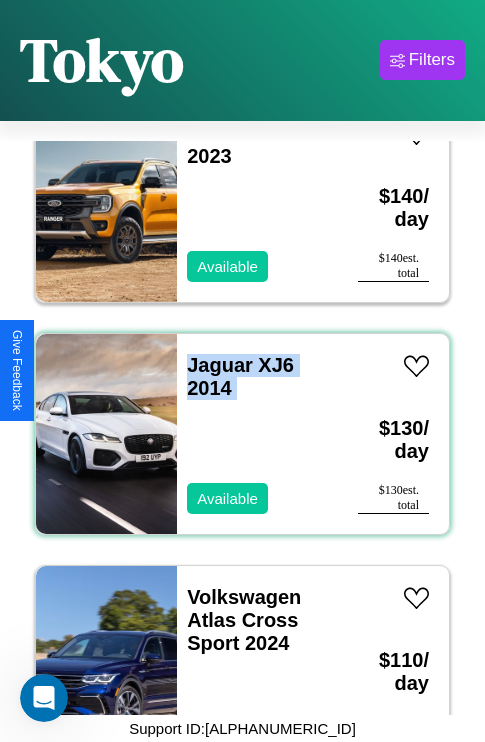 click on "Jaguar   XJ6   2014 Available" at bounding box center (257, 434) 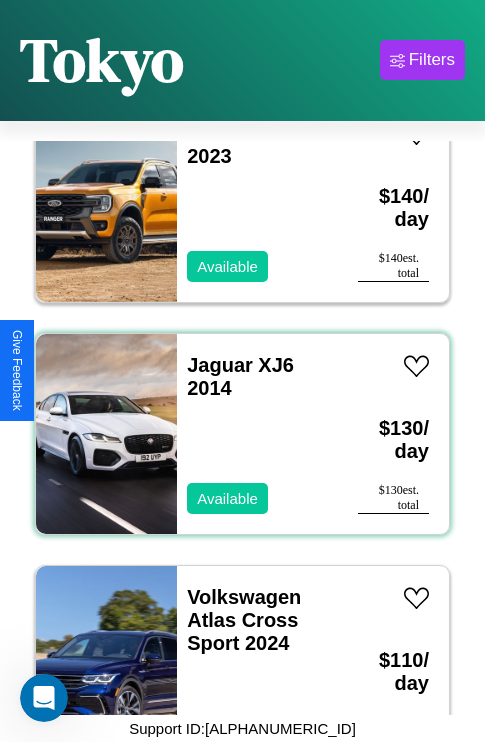 click on "Jaguar   XJ6   2014 Available" at bounding box center [257, 434] 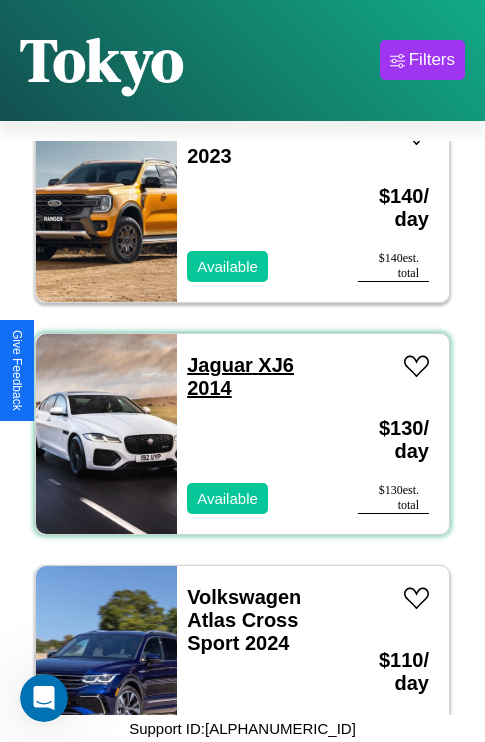 click on "Jaguar   XJ6   2014" at bounding box center (240, 376) 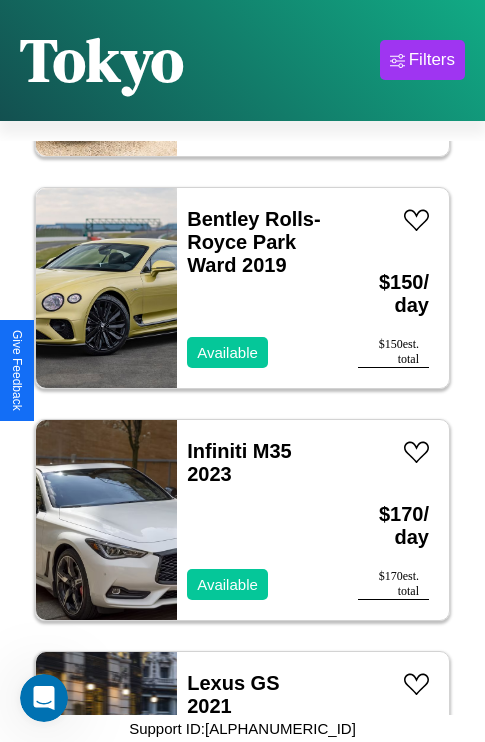 scroll, scrollTop: 6107, scrollLeft: 0, axis: vertical 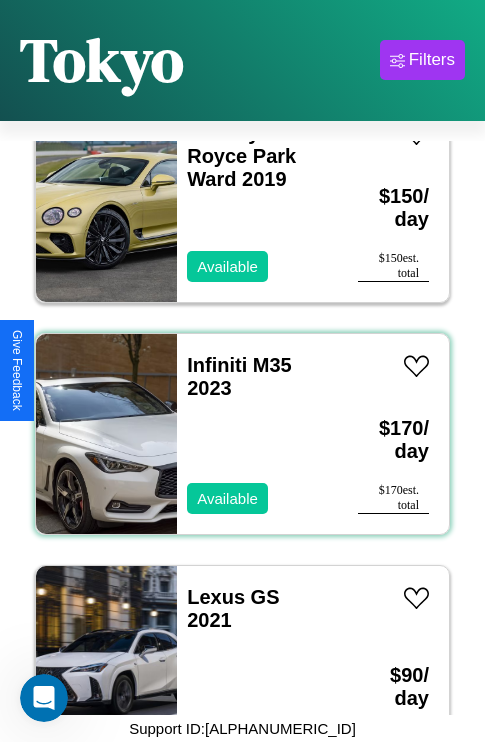 click on "Infiniti   M35   2023 Available" at bounding box center [257, 434] 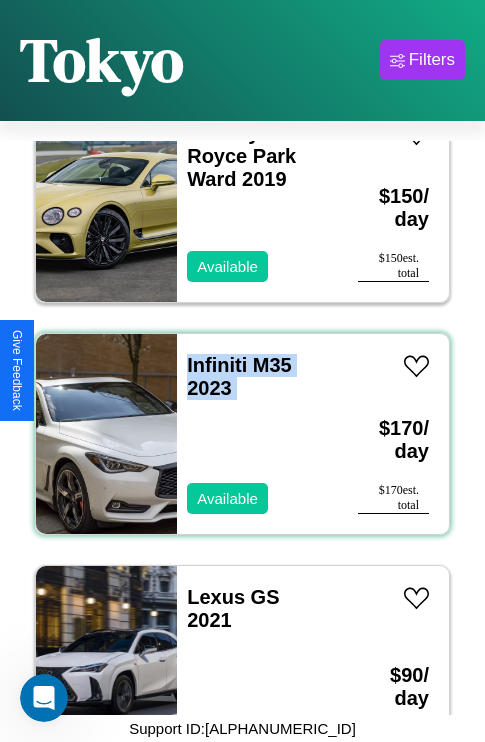 click on "Infiniti   M35   2023 Available" at bounding box center [257, 434] 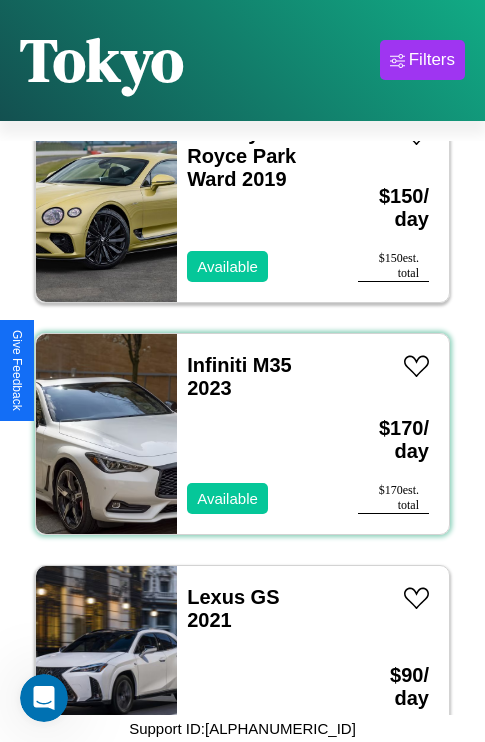click on "Infiniti   M35   2023 Available" at bounding box center [257, 434] 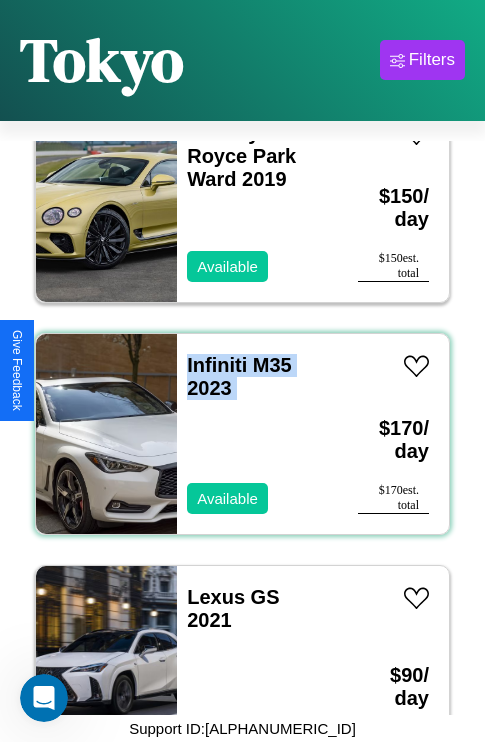 click on "Infiniti   M35   2023 Available" at bounding box center [257, 434] 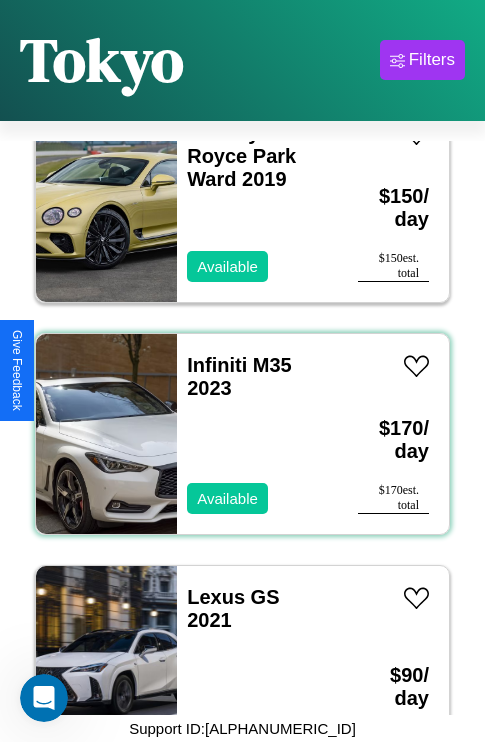 click on "Infiniti   M35   2023 Available" at bounding box center (257, 434) 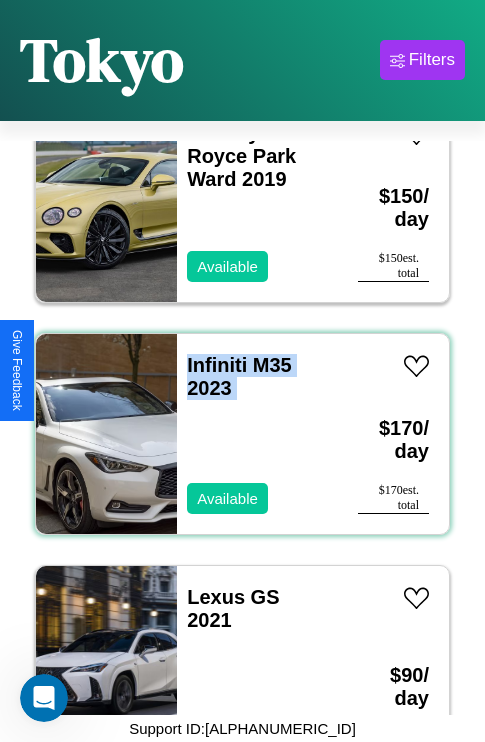 click on "Infiniti   M35   2023 Available" at bounding box center [257, 434] 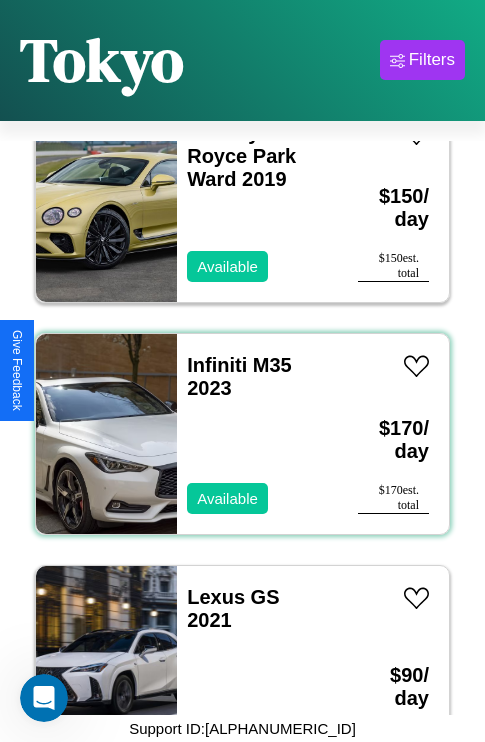 click on "Infiniti   M35   2023 Available" at bounding box center [257, 434] 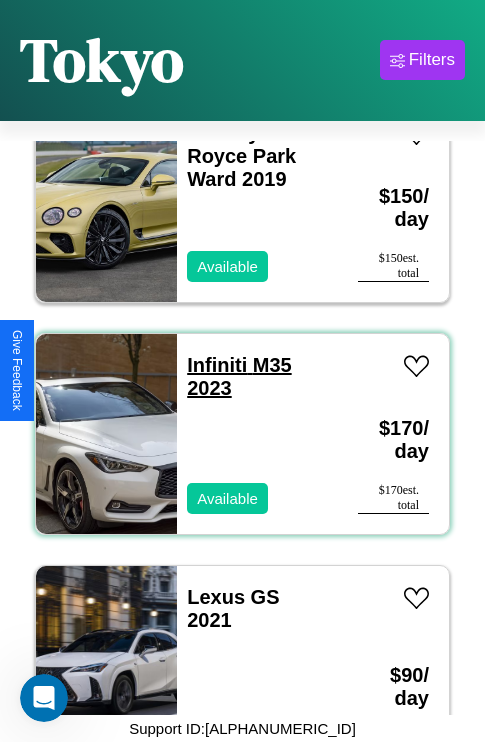 click on "Infiniti   M35   2023" at bounding box center [239, 376] 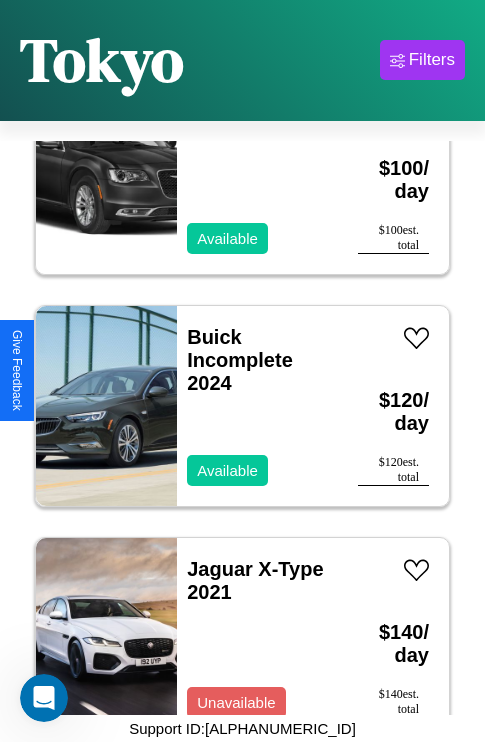 scroll, scrollTop: 8734, scrollLeft: 0, axis: vertical 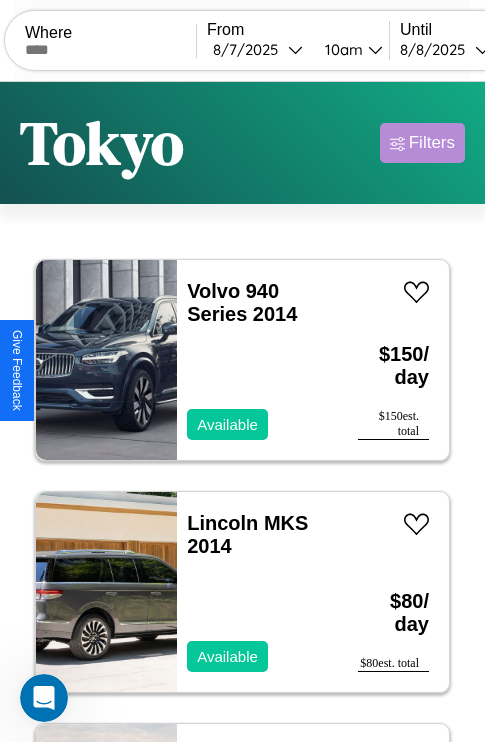 click on "Filters" at bounding box center (432, 143) 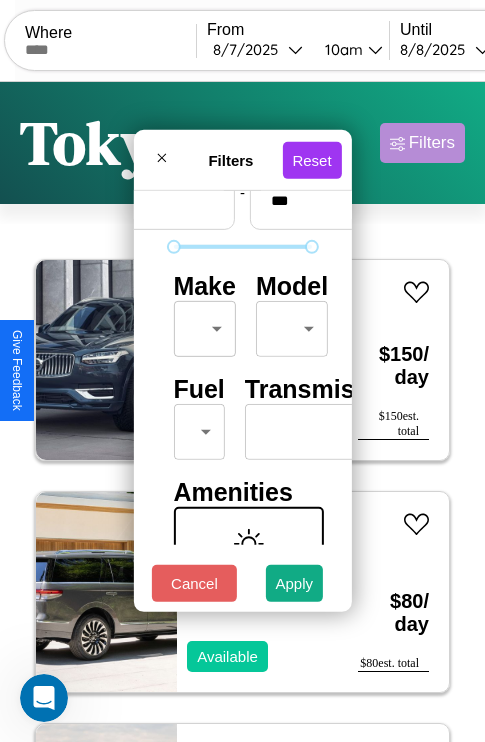 scroll, scrollTop: 162, scrollLeft: 0, axis: vertical 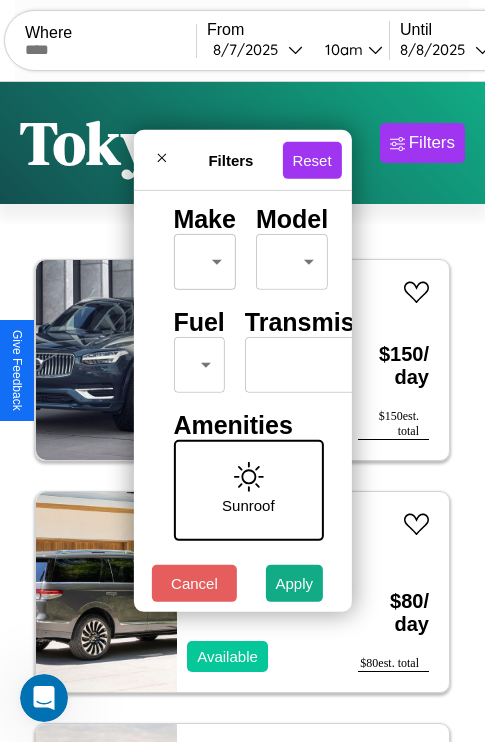 click on "CarGo Where From [DATE] [TIME] Until [DATE] [TIME] Become a Host Login Sign Up [CITY] Filters 40  cars in this area These cars can be picked up in this city. Volvo   940 Series   2014 Available $ 150  / day $ 150  est. total Lincoln   MKS   2014 Available $ 80  / day $ 80  est. total Bentley   Mulsanne   2014 Available $ 110  / day $ 110  est. total Mazda   MX-30   2016 Available $ 30  / day $ 30  est. total Lamborghini   Huracan   2023 Unavailable $ 170  / day $ 170  est. total Tesla   Model 3   2022 Available $ 70  / day $ 70  est. total Ferrari   550 Barchetta   2020 Unavailable $ 170  / day $ 170  est. total Aston Martin   V12 Vantage   2024 Available $ 90  / day $ 90  est. total Lincoln   MKZ   2023 Available $ 50  / day $ 50  est. total Volvo   WG   2018 Available $ 120  / day $ 120  est. total Tesla   Cybertruck   2022 Available $ 100  / day $ 100  est. total Mazda   CX-9   2022 Available $ 150  / day $ 150  est. total Lincoln   Zephyr   2014 Unavailable $ 110  / day $ 110  est. total Hummer" at bounding box center [242, 412] 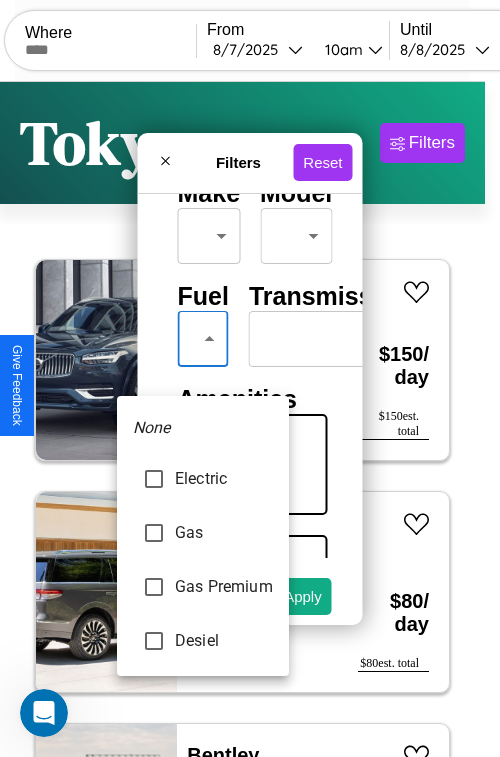 type on "***" 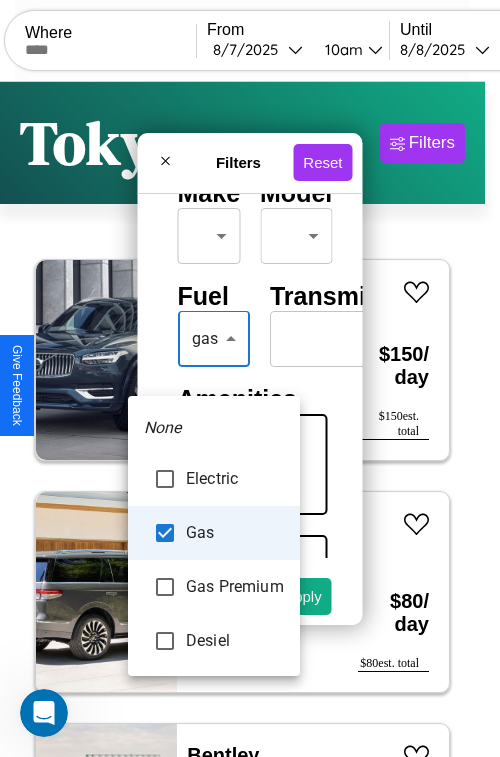 click at bounding box center (250, 378) 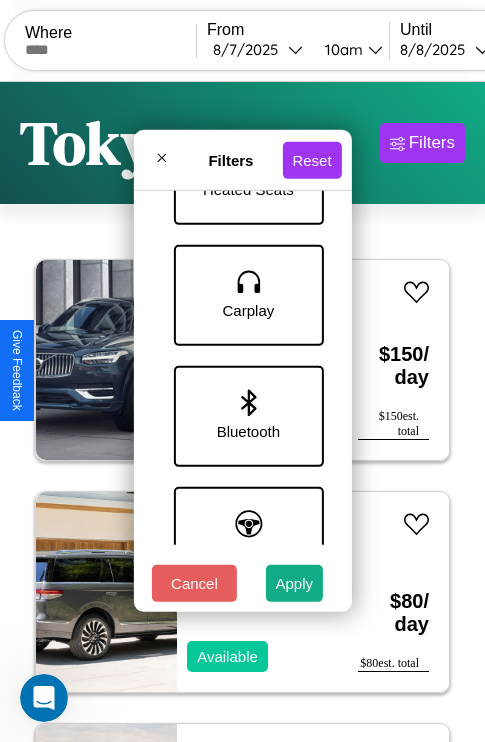 scroll, scrollTop: 1256, scrollLeft: 0, axis: vertical 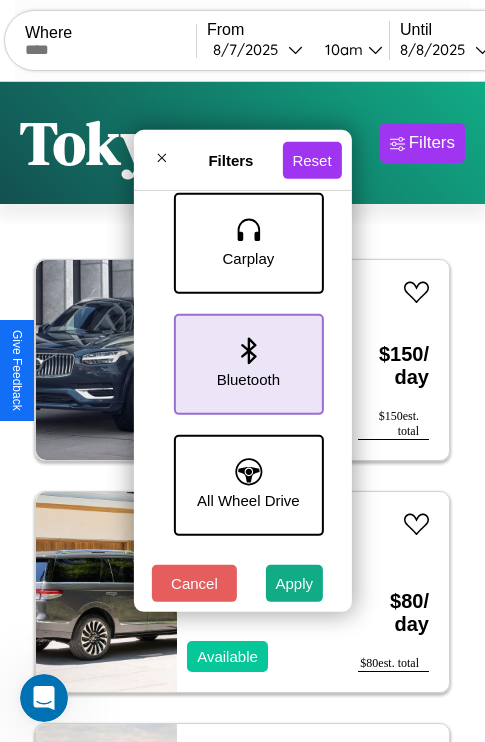 click 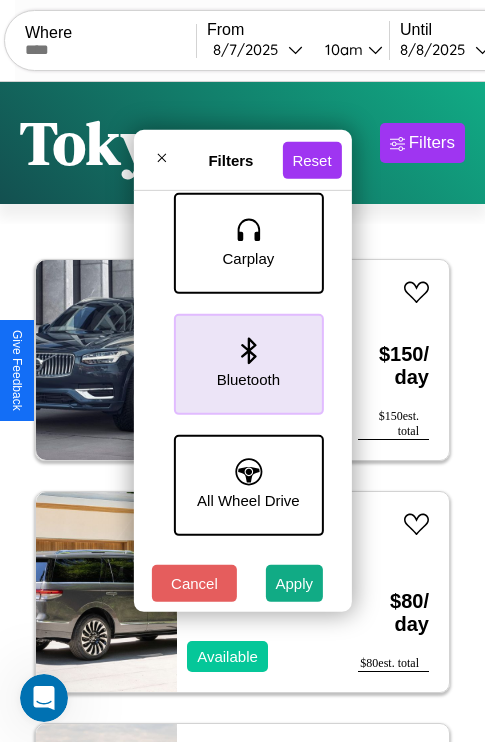 scroll, scrollTop: 1374, scrollLeft: 0, axis: vertical 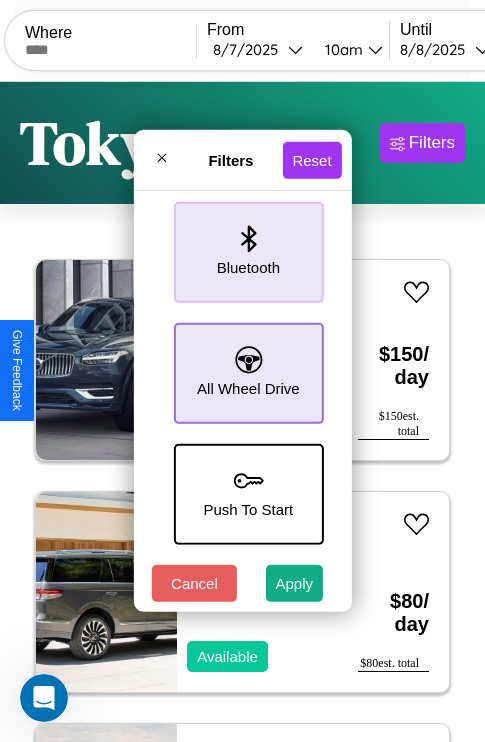 click 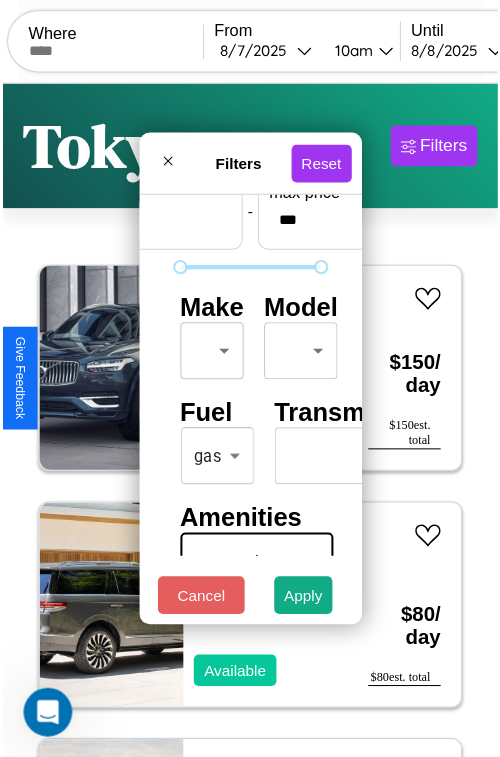 scroll, scrollTop: 59, scrollLeft: 0, axis: vertical 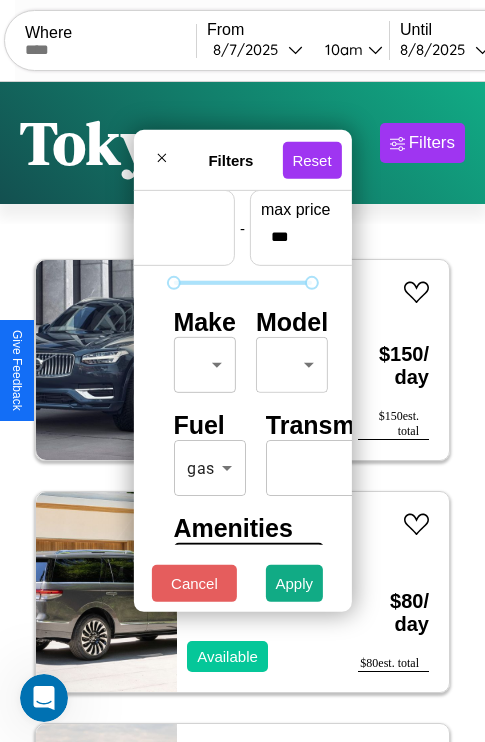 click on "CarGo Where From [DATE] [TIME] Until [DATE] [TIME] Become a Host Login Sign Up [CITY] Filters 40  cars in this area These cars can be picked up in this city. Volvo   940 Series   2014 Available $ 150  / day $ 150  est. total Lincoln   MKS   2014 Available $ 80  / day $ 80  est. total Bentley   Mulsanne   2014 Available $ 110  / day $ 110  est. total Mazda   MX-30   2016 Available $ 30  / day $ 30  est. total Lamborghini   Huracan   2023 Unavailable $ 170  / day $ 170  est. total Tesla   Model 3   2022 Available $ 70  / day $ 70  est. total Ferrari   550 Barchetta   2020 Unavailable $ 170  / day $ 170  est. total Aston Martin   V12 Vantage   2024 Available $ 90  / day $ 90  est. total Lincoln   MKZ   2023 Available $ 50  / day $ 50  est. total Volvo   WG   2018 Available $ 120  / day $ 120  est. total Tesla   Cybertruck   2022 Available $ 100  / day $ 100  est. total Mazda   CX-9   2022 Available $ 150  / day $ 150  est. total Lincoln   Zephyr   2014 Unavailable $ 110  / day $ 110  est. total Hummer" at bounding box center [242, 412] 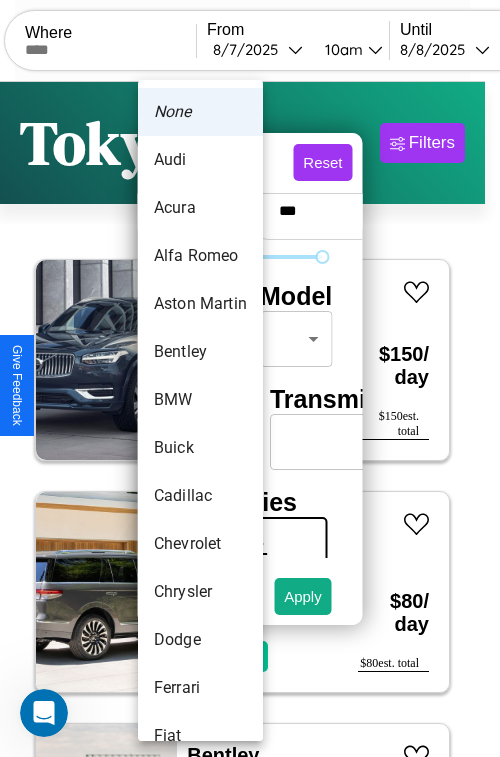 click on "Bentley" at bounding box center [200, 352] 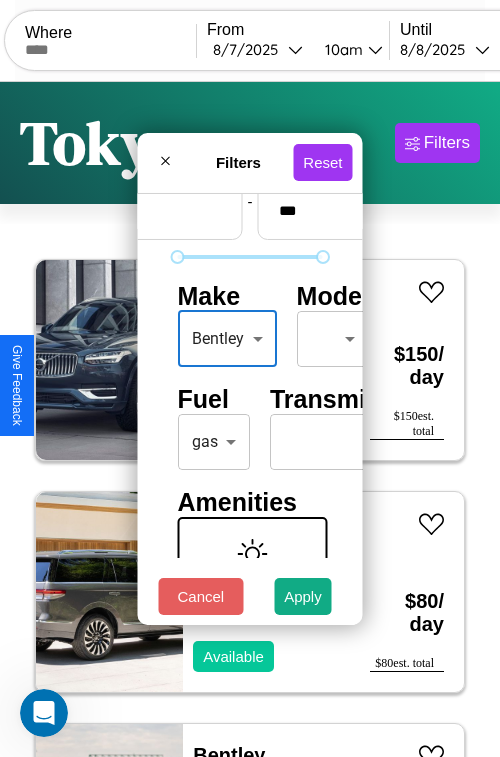 type on "*******" 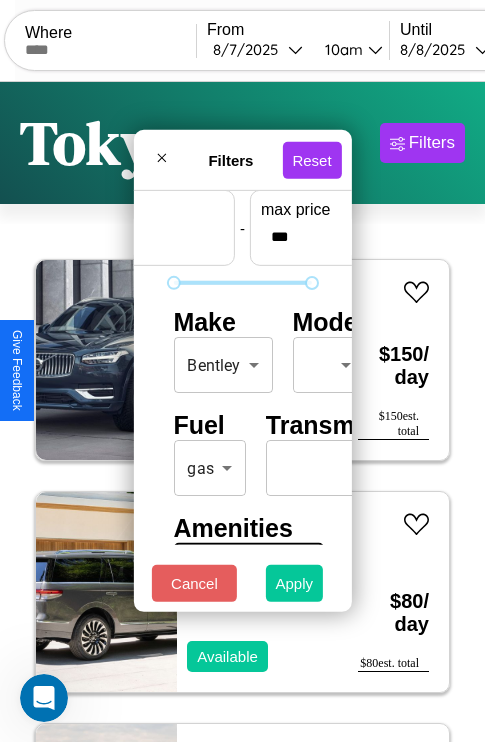 click on "Apply" at bounding box center (295, 583) 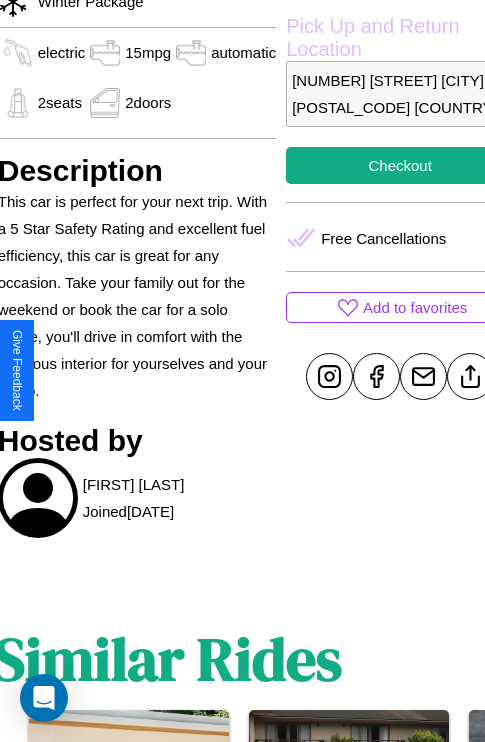scroll, scrollTop: 710, scrollLeft: 76, axis: both 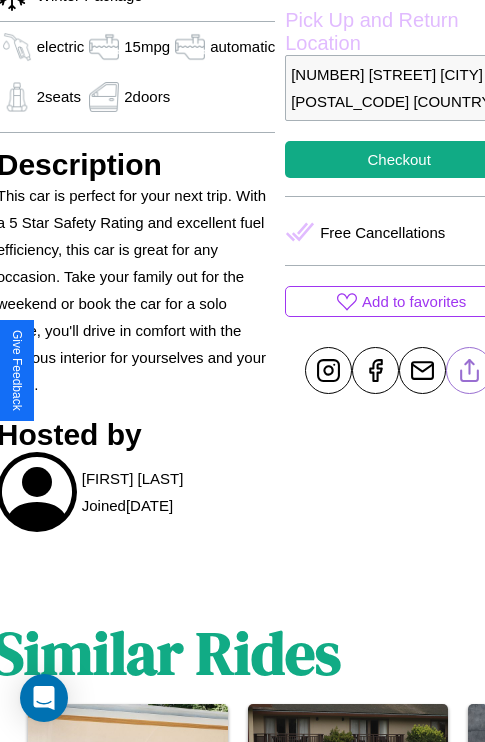 click 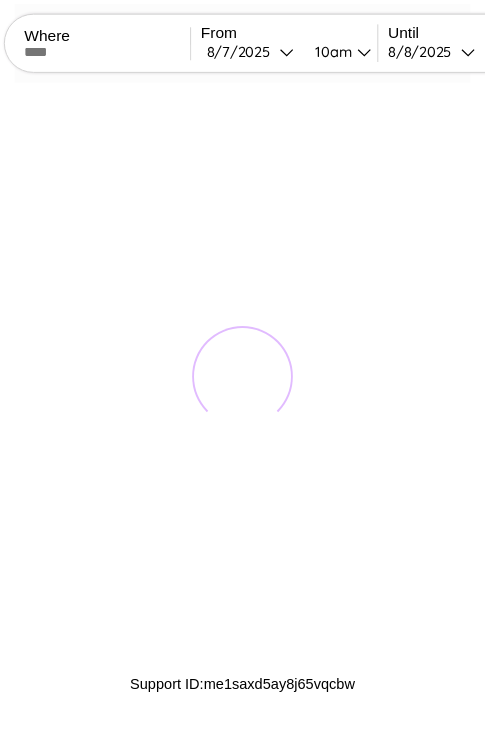 scroll, scrollTop: 0, scrollLeft: 0, axis: both 